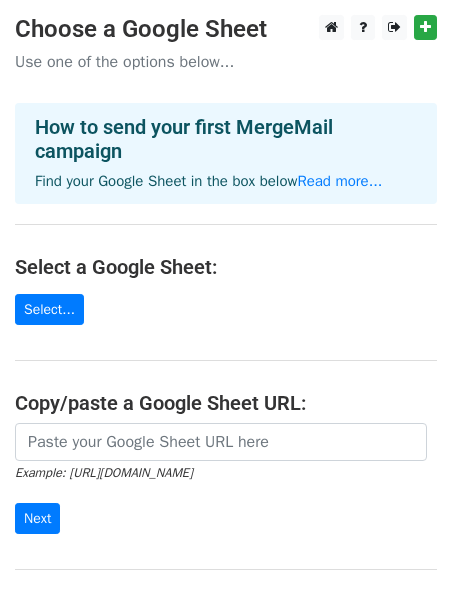 scroll, scrollTop: 0, scrollLeft: 0, axis: both 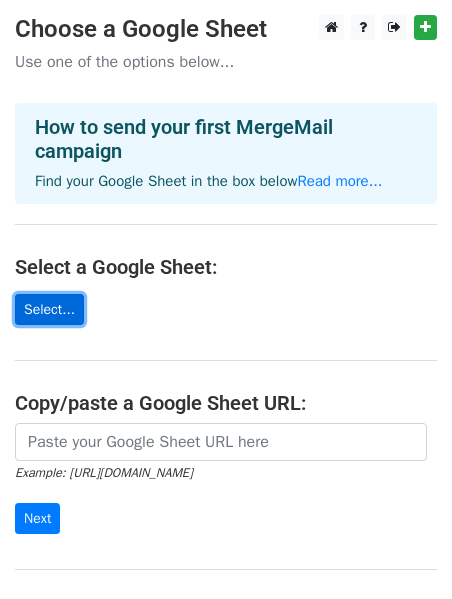 click on "Select..." at bounding box center (49, 309) 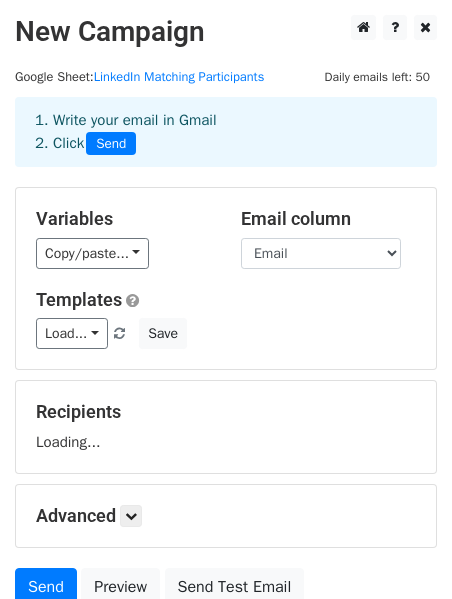 scroll, scrollTop: 0, scrollLeft: 0, axis: both 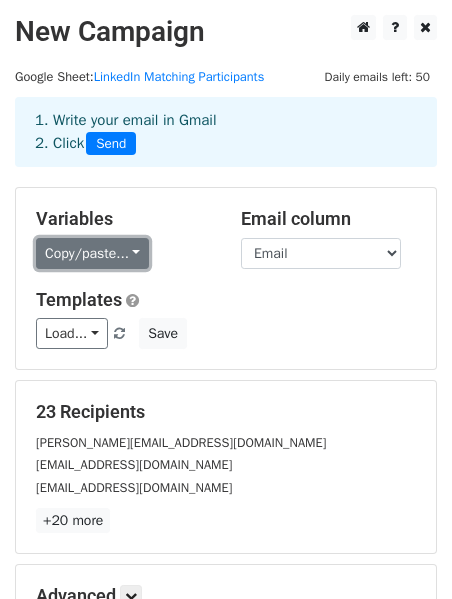 click on "Copy/paste..." at bounding box center [92, 253] 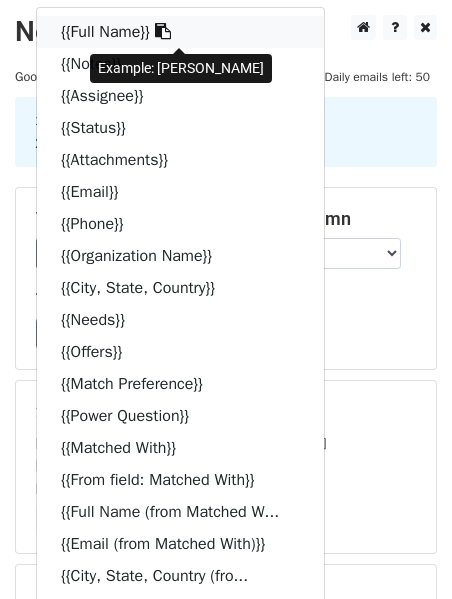 click at bounding box center (163, 31) 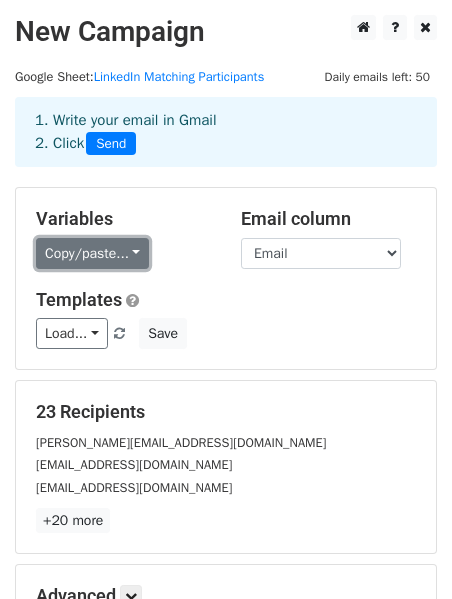 click on "Copy/paste..." at bounding box center [92, 253] 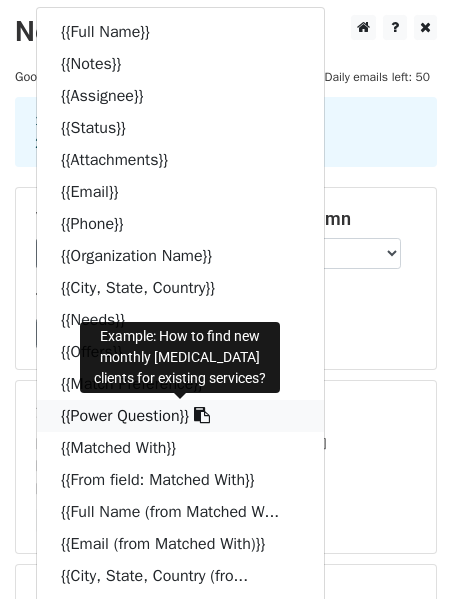 click on "{{Power Question}}" at bounding box center (180, 416) 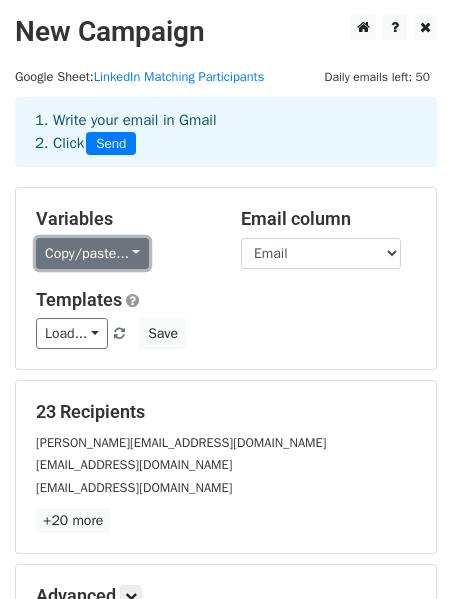 click on "Copy/paste..." at bounding box center [92, 253] 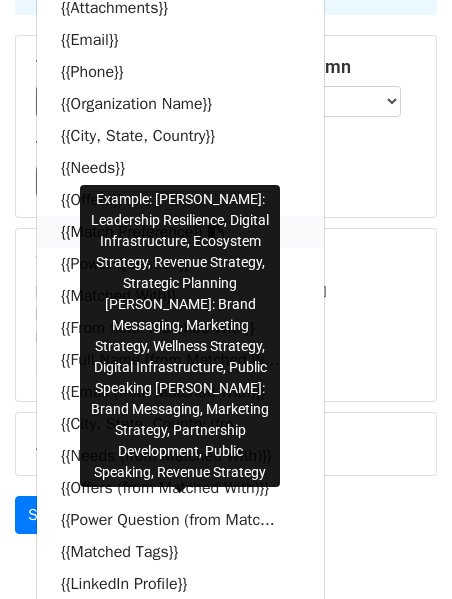 scroll, scrollTop: 184, scrollLeft: 0, axis: vertical 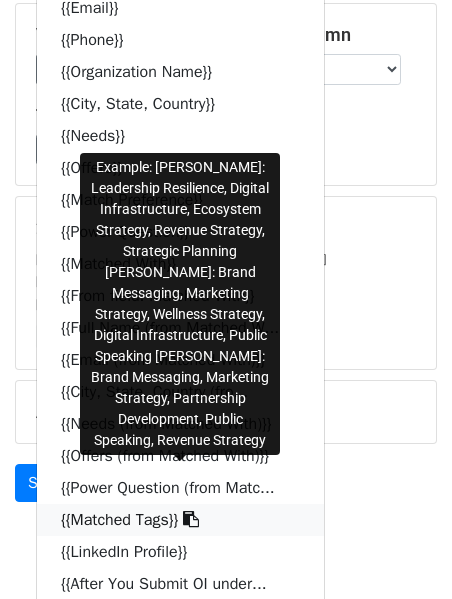 click at bounding box center [191, 519] 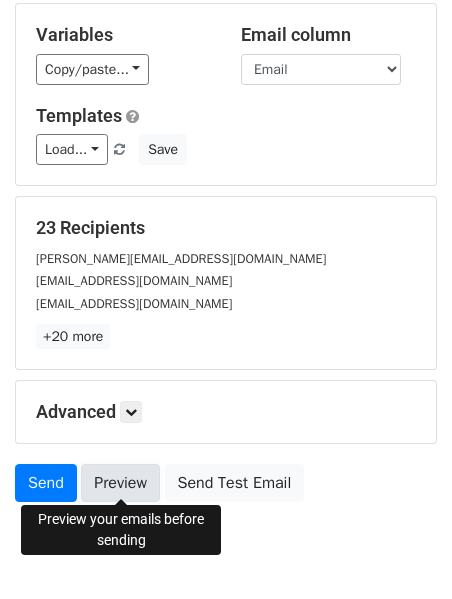 click on "Preview" at bounding box center [120, 483] 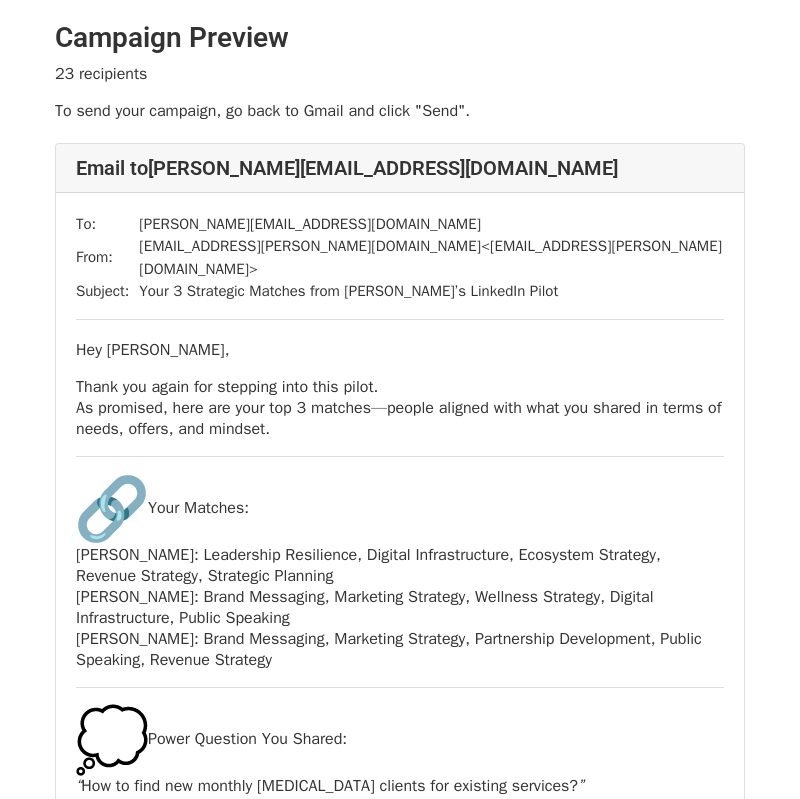 scroll, scrollTop: 0, scrollLeft: 0, axis: both 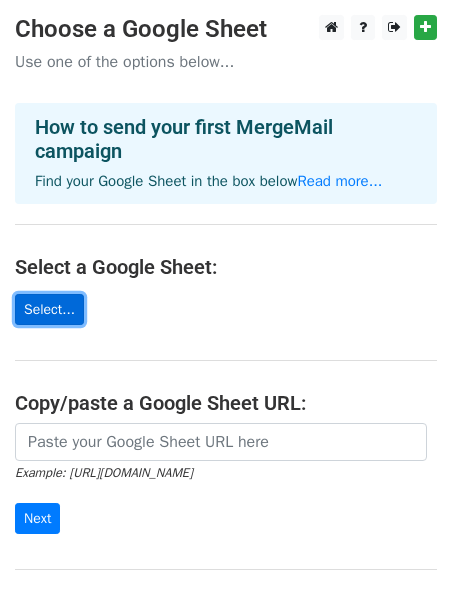 click on "Select..." at bounding box center [49, 309] 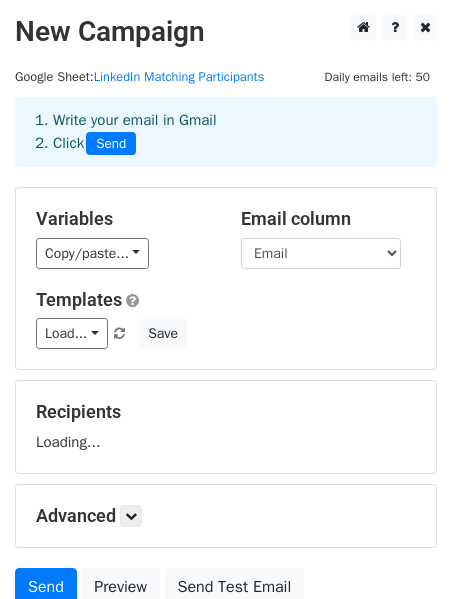 scroll, scrollTop: 0, scrollLeft: 0, axis: both 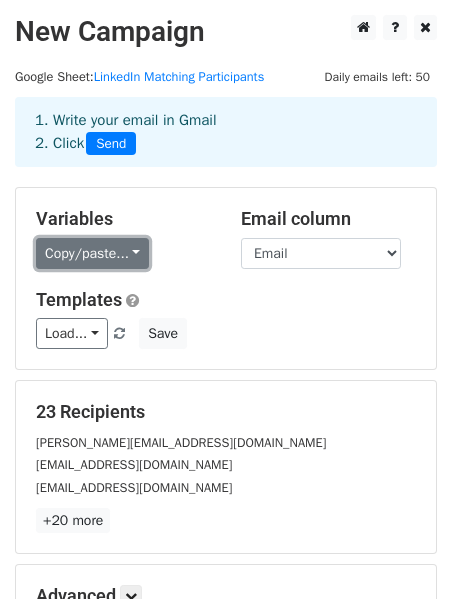 click on "Copy/paste..." at bounding box center [92, 253] 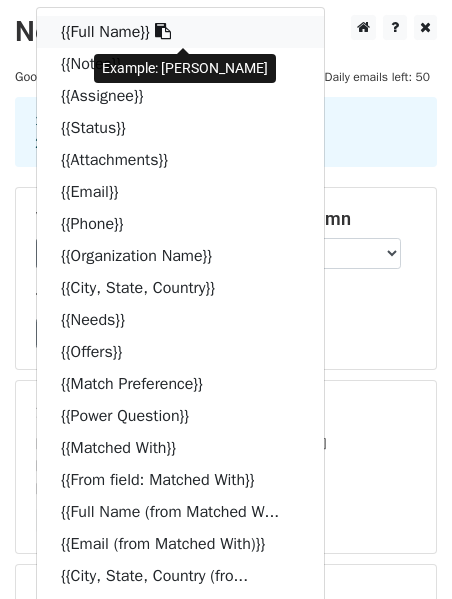 click on "{{Full Name}}" at bounding box center [180, 32] 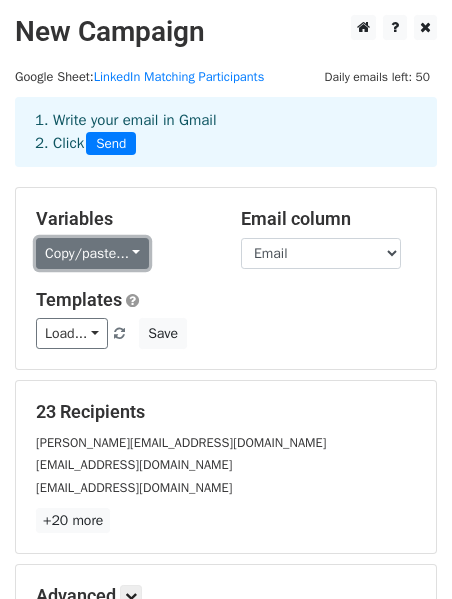 click on "Copy/paste..." at bounding box center (92, 253) 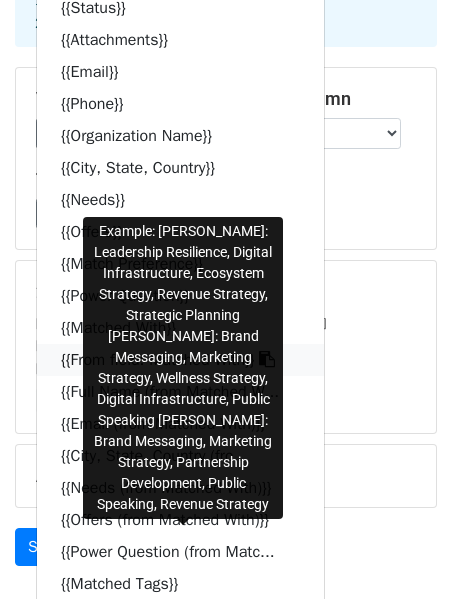 scroll, scrollTop: 184, scrollLeft: 0, axis: vertical 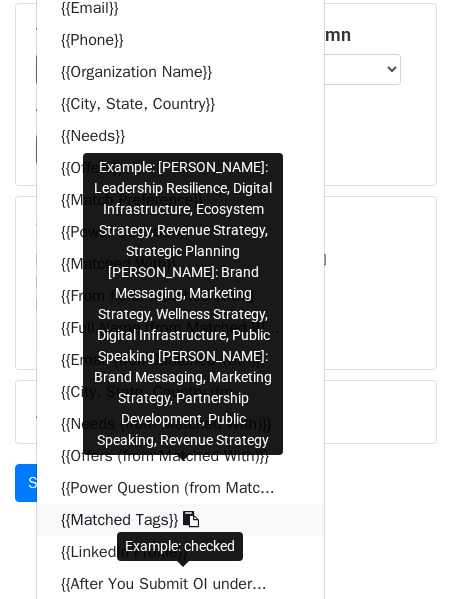 click at bounding box center [191, 519] 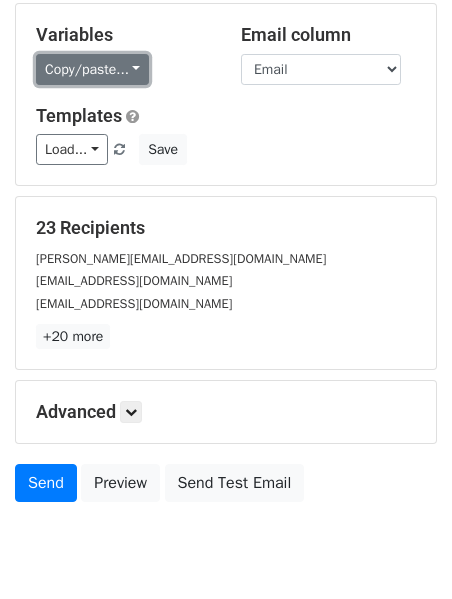 click on "Copy/paste..." at bounding box center [92, 69] 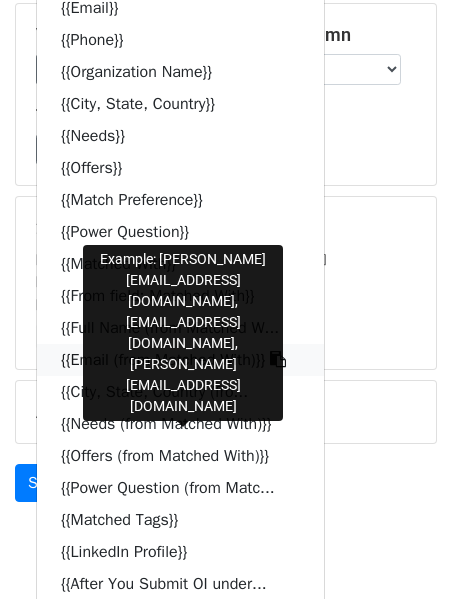 click at bounding box center (278, 359) 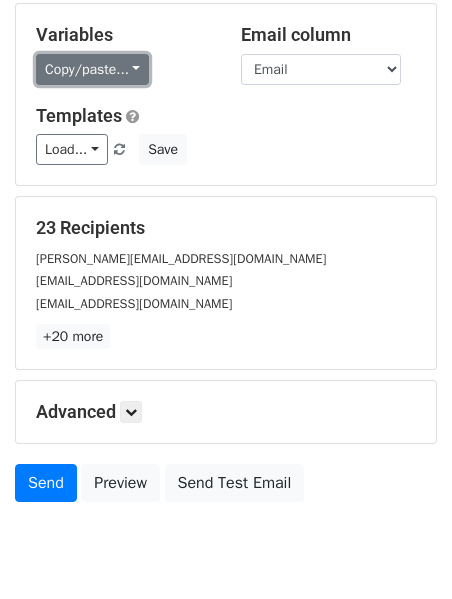 click on "Copy/paste..." at bounding box center (92, 69) 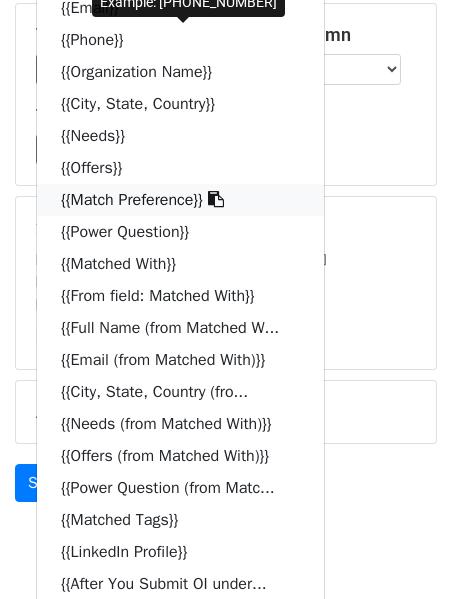 scroll, scrollTop: 0, scrollLeft: 0, axis: both 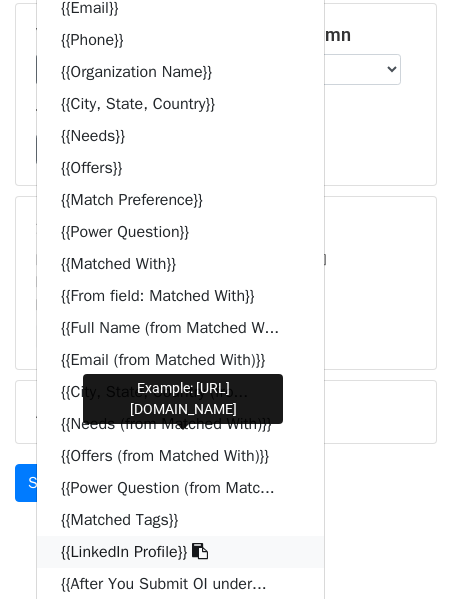 click on "{{LinkedIn Profile}}" at bounding box center [180, 552] 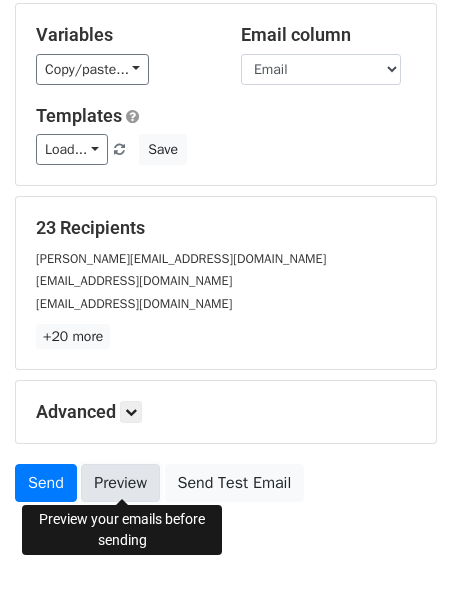 click on "Preview" at bounding box center (120, 483) 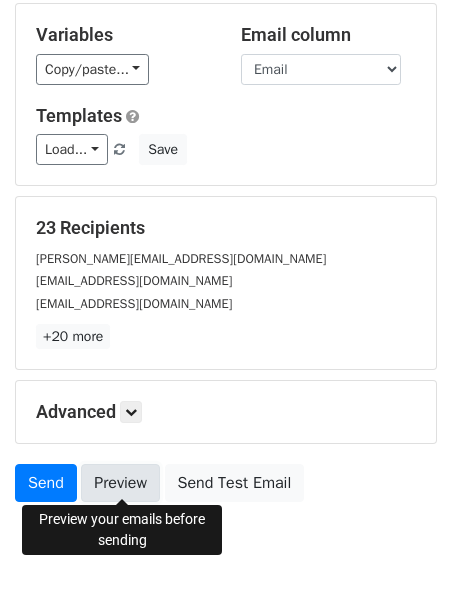click on "Preview" at bounding box center (120, 483) 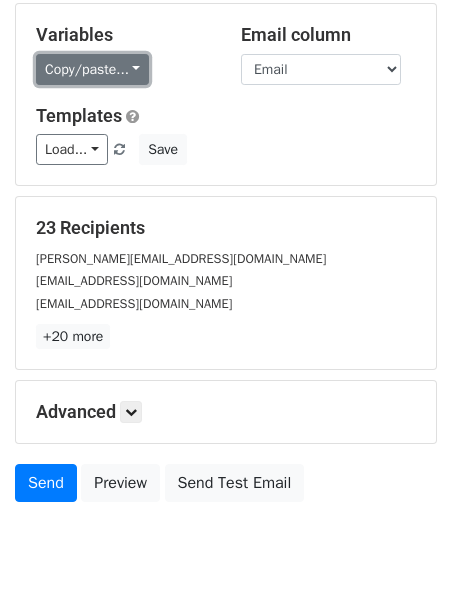 click on "Copy/paste..." at bounding box center (92, 69) 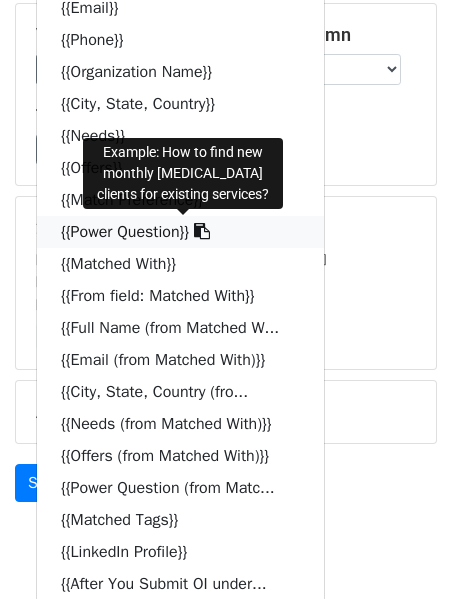 click at bounding box center [202, 231] 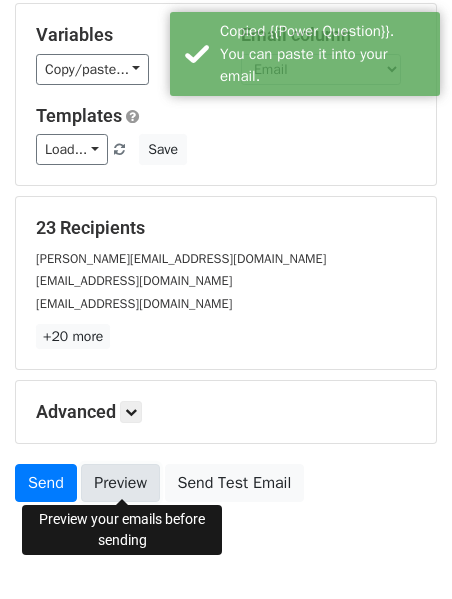 click on "Preview" at bounding box center (120, 483) 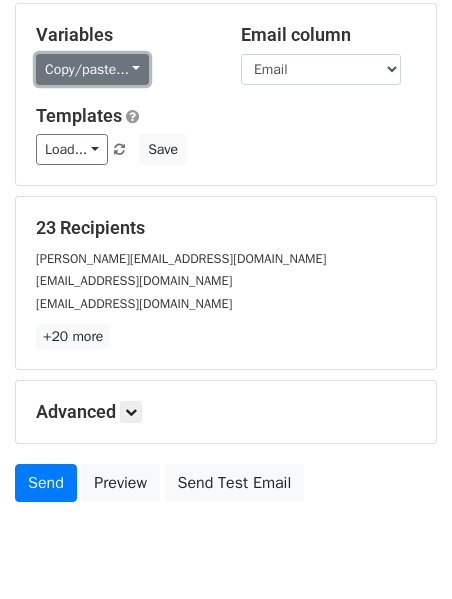 click on "Copy/paste..." at bounding box center [92, 69] 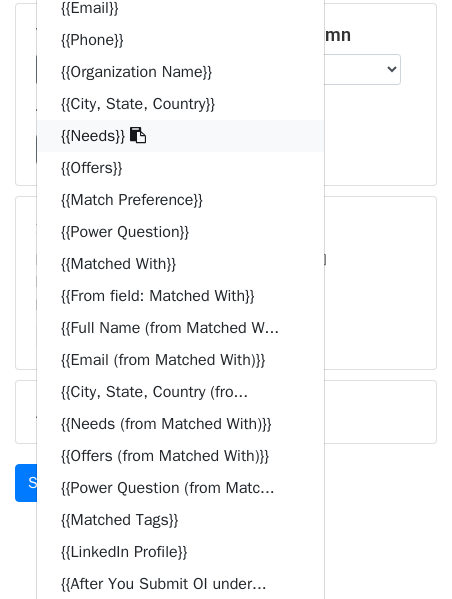scroll, scrollTop: 0, scrollLeft: 0, axis: both 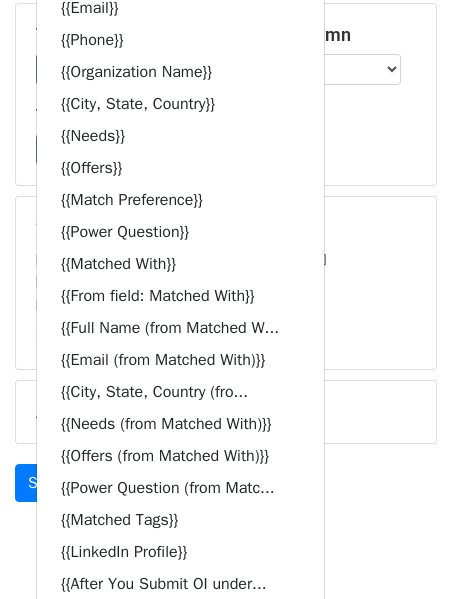 click on "New Campaign
Daily emails left: 50
Google Sheet:
LinkedIn Matching Participants
1. Write your email in Gmail
2. Click
Send
Variables
Copy/paste...
{{Full Name}}
{{Notes}}
{{Assignee}}
{{Status}}
{{Attachments}}
{{Email}}
{{Phone}}
{{Organization Name}}
{{City, State, Country}}
{{Needs}}
{{Offers}}
{{Match Preference}}
{{Power Question}}
{{Matched With}}
{{From field: Matched With}}
{{Full Name (from Matched W...
{{Email (from Matched With)}}
{{City, State, Country (fro...
{{Needs (from Matched With)}}
{{Offers (from Matched With)}}
{{Power Question (from Matc...
{{Matched Tags}}
{{LinkedIn Profile}}
{{After You Submit OI under...
Email column
Full Name
Notes
Assignee
Status
Attachments
Email
Phone
Organization Name
Needs
Offers" at bounding box center (226, 171) 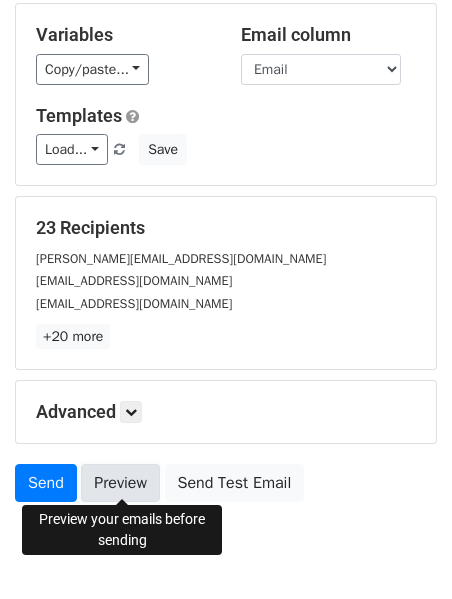 click on "Preview" at bounding box center [120, 483] 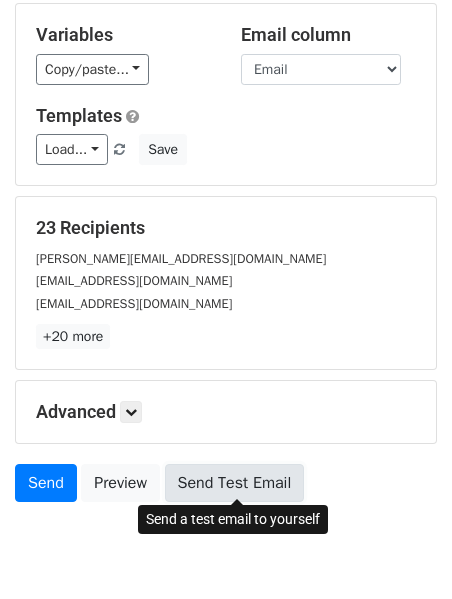 click on "Send Test Email" at bounding box center [235, 483] 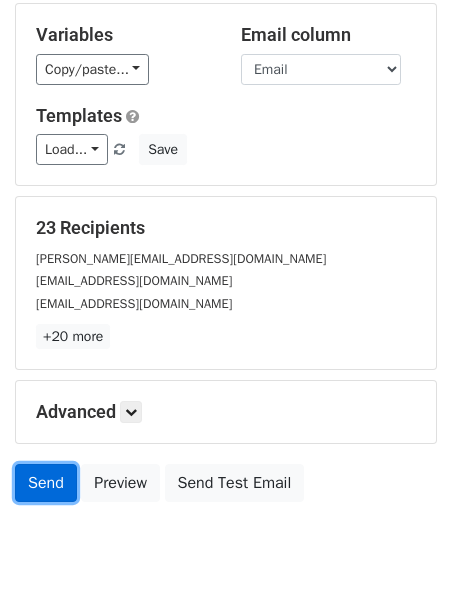 click on "Send" at bounding box center [46, 483] 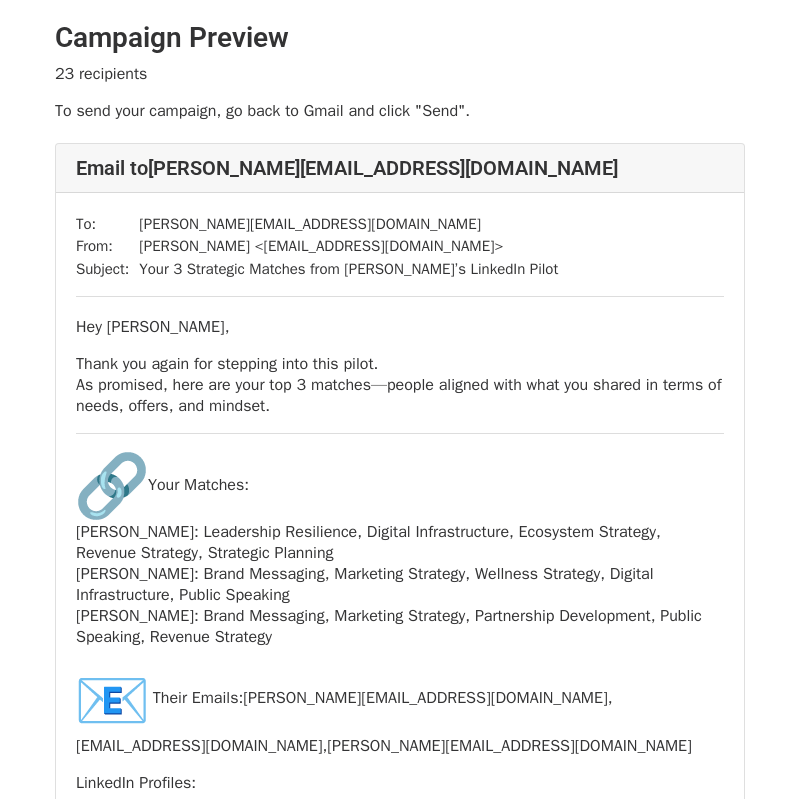 scroll, scrollTop: 0, scrollLeft: 0, axis: both 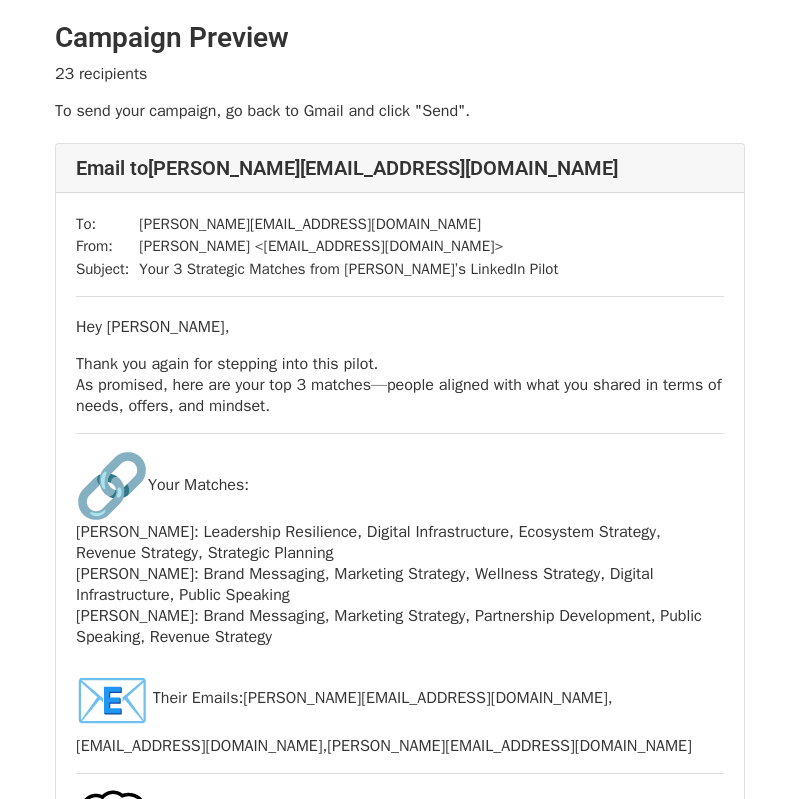 click on "Campaign Preview
23 recipients
To send your campaign, go back to Gmail and click "Send".
Email to
[EMAIL_ADDRESS][DOMAIN_NAME]
To:
[EMAIL_ADDRESS][DOMAIN_NAME]
From:
[PERSON_NAME] < [EMAIL_ADDRESS][DOMAIN_NAME] >
Subject:
Your 3 Strategic Matches from [PERSON_NAME]’s LinkedIn Pilot
Hey [PERSON_NAME],
Thank you again for stepping into this pilot.
As promised, here are your top 3 matches—people aligned with what you shared in terms of needs, offers, and mindset.
Your Matches: [PERSON_NAME]: Leadership Resilience, Digital Infrastructure, Ecosystem Strategy, Revenue Strategy, Strategic Planning [PERSON_NAME]: Brand Messaging, Marketing Strategy, Wellness Strategy, Digital Infrastructure, Public Speaking [PERSON_NAME]: Brand Messaging, Marketing Strategy, Partnership Development, Public Speaking, Revenue Strategy
Their Emails:  [PERSON_NAME][EMAIL_ADDRESS][DOMAIN_NAME] ,  [EMAIL_ADDRESS][DOMAIN_NAME] ,  [PERSON_NAME][EMAIL_ADDRESS][DOMAIN_NAME]" at bounding box center [400, 14786] 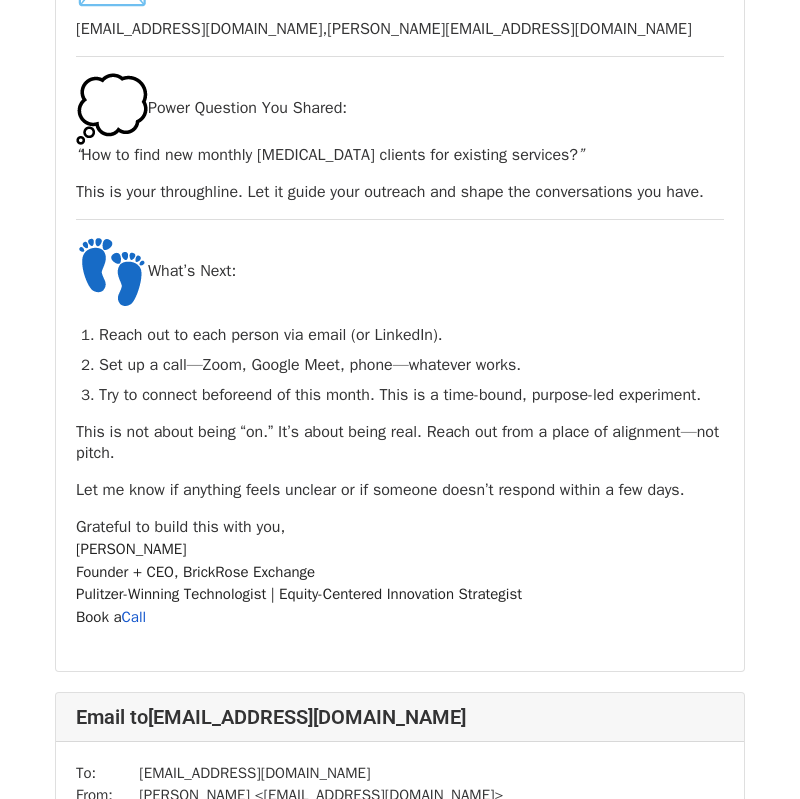 scroll, scrollTop: 720, scrollLeft: 0, axis: vertical 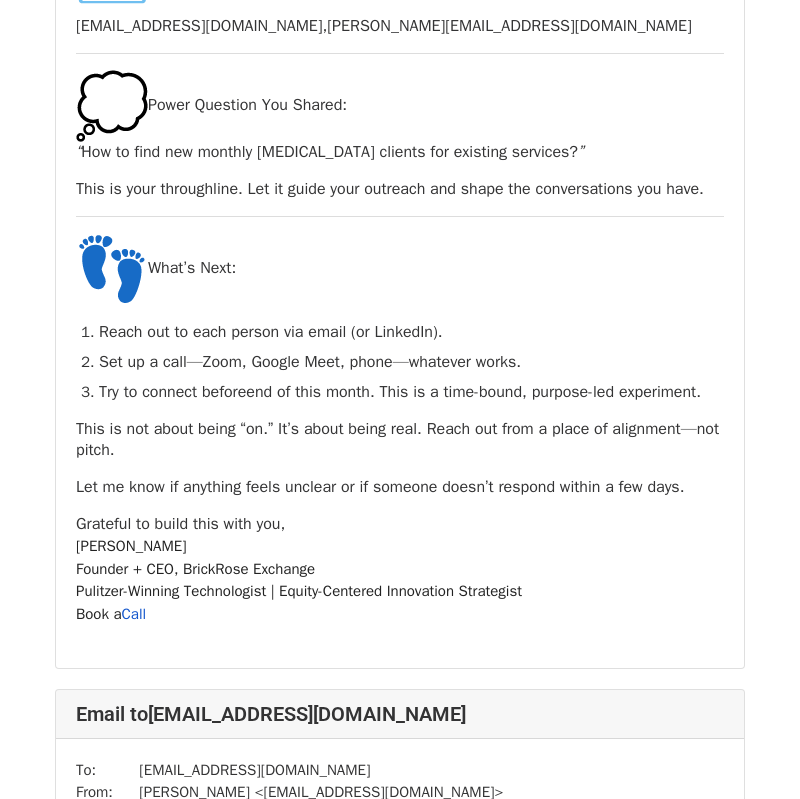 click on "Campaign Preview
23 recipients
To send your campaign, go back to Gmail and click "Send".
Email to
[EMAIL_ADDRESS][DOMAIN_NAME]
To:
[EMAIL_ADDRESS][DOMAIN_NAME]
From:
[PERSON_NAME] < [EMAIL_ADDRESS][DOMAIN_NAME] >
Subject:
Your 3 Strategic Matches from [PERSON_NAME]’s LinkedIn Pilot
Hey [PERSON_NAME],
Thank you again for stepping into this pilot.
As promised, here are your top 3 matches—people aligned with what you shared in terms of needs, offers, and mindset.
Your Matches: [PERSON_NAME]: Leadership Resilience, Digital Infrastructure, Ecosystem Strategy, Revenue Strategy, Strategic Planning [PERSON_NAME]: Brand Messaging, Marketing Strategy, Wellness Strategy, Digital Infrastructure, Public Speaking [PERSON_NAME]: Brand Messaging, Marketing Strategy, Partnership Development, Public Speaking, Revenue Strategy
Their Emails:  [PERSON_NAME][EMAIL_ADDRESS][DOMAIN_NAME] ,  [EMAIL_ADDRESS][DOMAIN_NAME] ,  [PERSON_NAME][EMAIL_ADDRESS][DOMAIN_NAME]" at bounding box center (400, 14066) 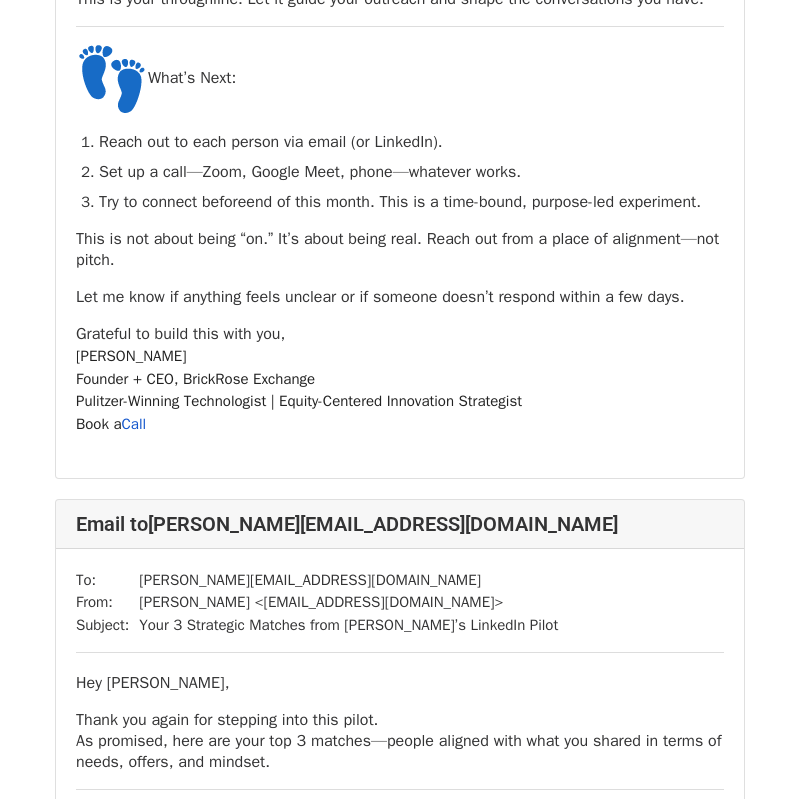 scroll, scrollTop: 7280, scrollLeft: 0, axis: vertical 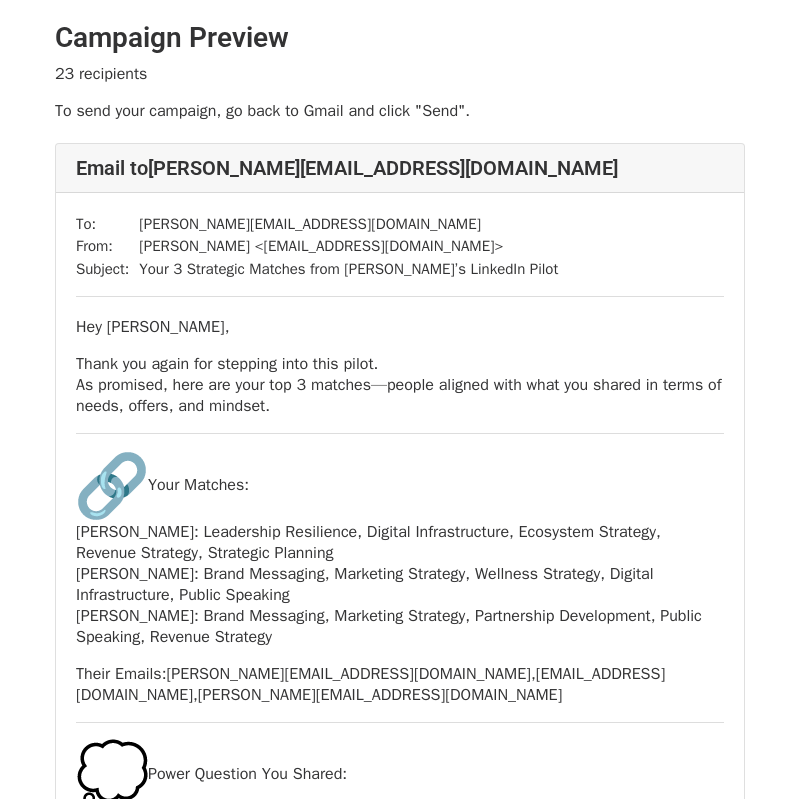 click on "To:
bianca@brickroseexchange.org
From:
Bianca J Jackson < info@biancajjackson.com >
Subject:
Your 3 Strategic Matches from Bianca’s LinkedIn Pilot
Hey Bianca Jackson,
Thank you again for stepping into this pilot.
As promised, here are your top 3 matches—people aligned with what you shared in terms of needs, offers, and mindset.
Your Matches: Paula R Jenkins: Leadership Resilience, Digital Infrastructure, Ecosystem Strategy, Revenue Strategy, Strategic Planning Shawanna Kennedy: Brand Messaging, Marketing Strategy, Wellness Strategy, Digital Infrastructure, Public Speaking Lois Sarfo-Mensah: Brand Messaging, Marketing Strategy, Partnership Development, Public Speaking, Revenue Strategy
Their Emails:  paula@lfsconsult.com ,  skennedy@kennedymedia1.com ,  lois@3pillars.co
Power Question You Shared:
“ How to find new monthly retainer clients for existing services? ”
What’s Next:
Reach out to each person via email (or LinkedIn)." at bounding box center [400, 765] 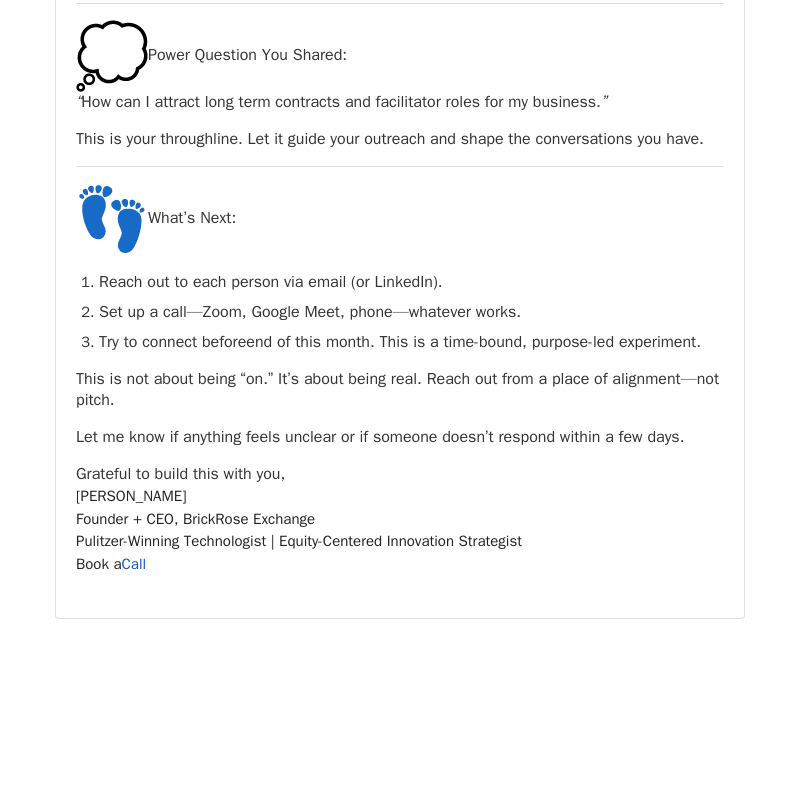 scroll, scrollTop: 28485, scrollLeft: 0, axis: vertical 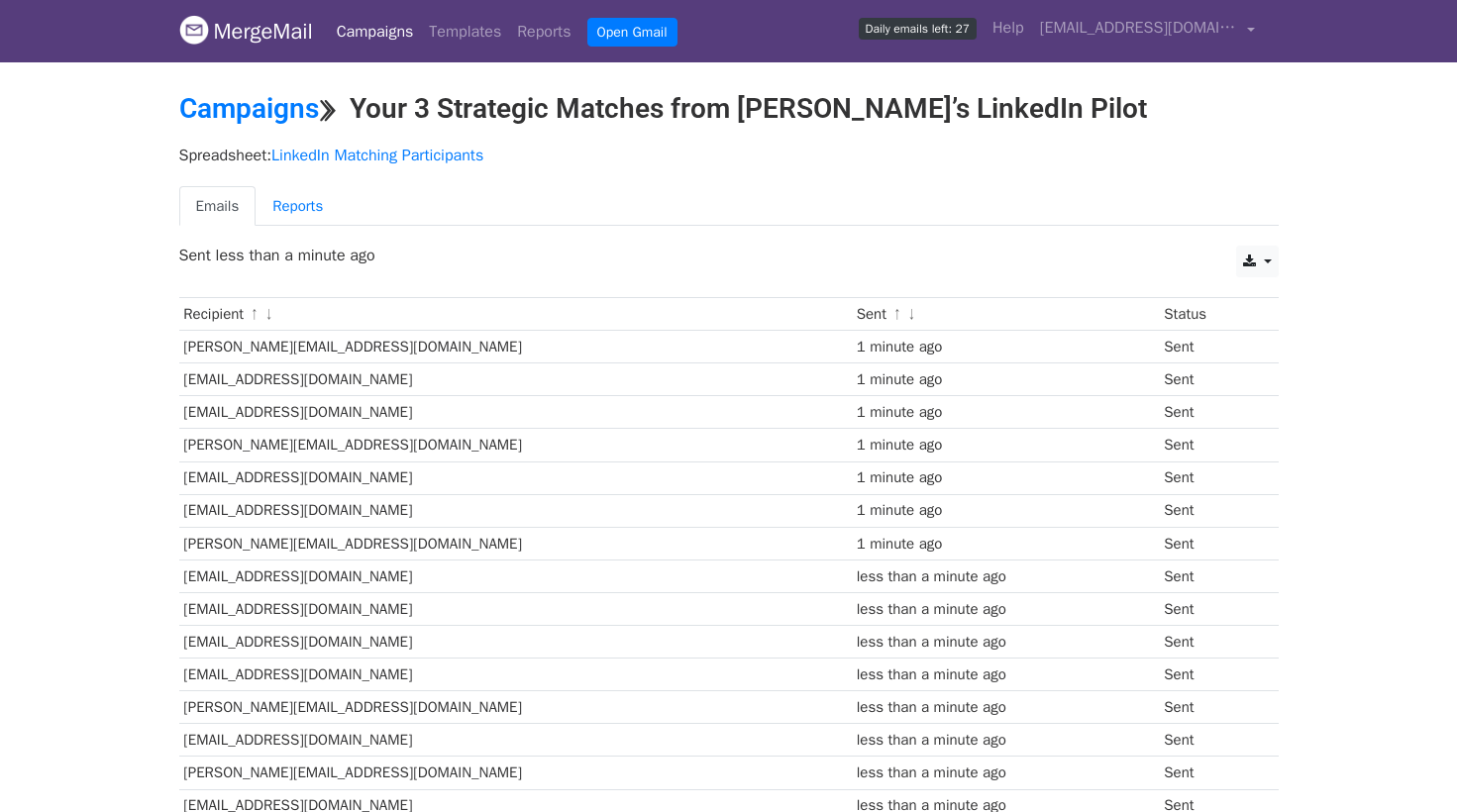 click on "MergeMail
Campaigns
Templates
Reports
Open Gmail
Daily emails left: 27
Help
[EMAIL_ADDRESS][DOMAIN_NAME]
Account
Unsubscribes
Integrations
Notification Settings
Sign out
New Features
You're all caught up!
Scheduled Campaigns
Schedule your emails to be sent later.
Read more
Account Reports
View reports across all of your campaigns to find highly-engaged recipients and to see which templates and campaigns have the most clicks and opens.
Read more
View my reports
Template Editor
Create beautiful emails using our powerful template editor.
Read more
View my templates
Campaigns
⟫
Your 3 Strategic Matches from [PERSON_NAME]’s LinkedIn Pilot
Spreadsheet:
LinkedIn Matching Participants
Emails
Reports
CSV
Excel
Recipient" at bounding box center (728, 589) 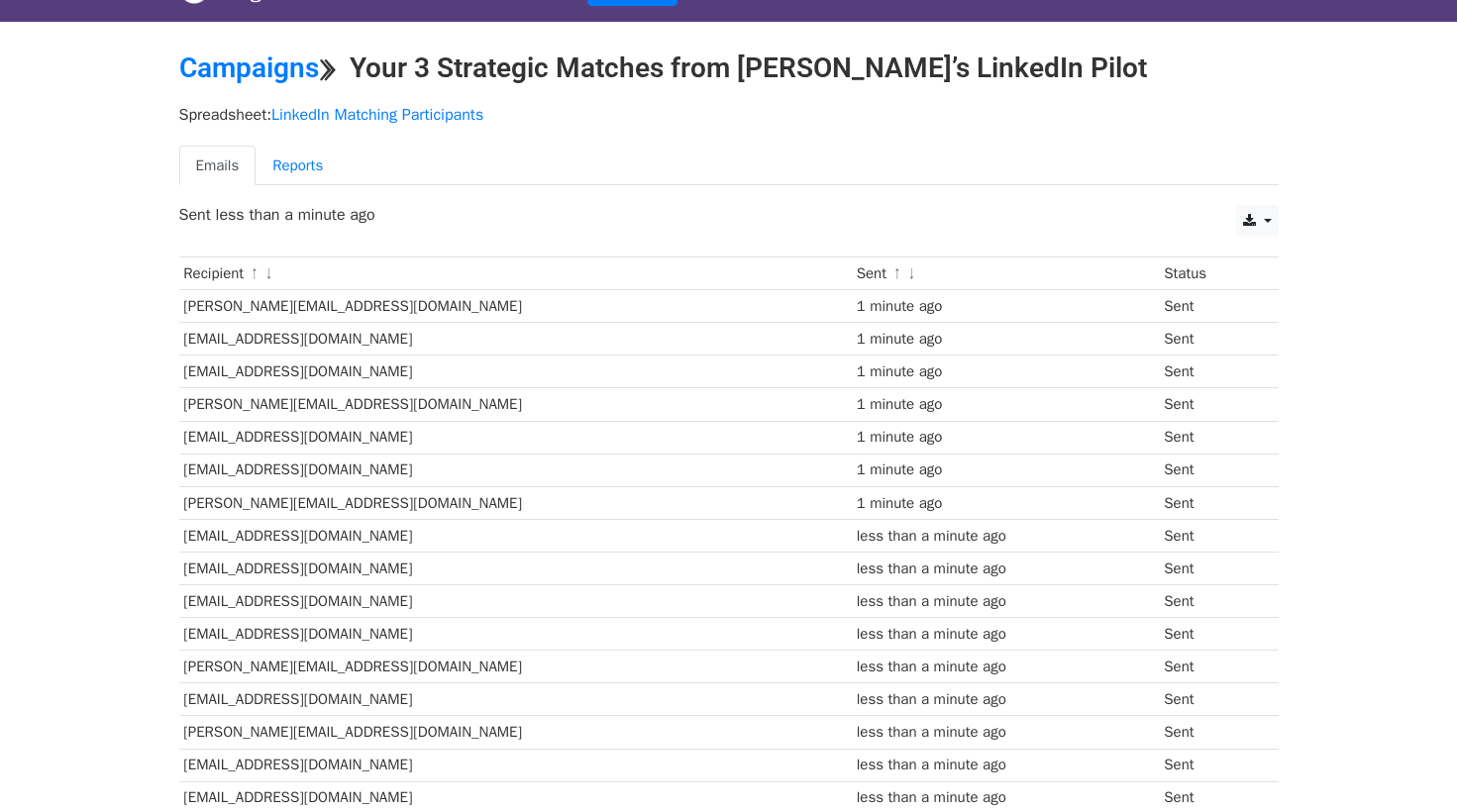 scroll, scrollTop: 12, scrollLeft: 0, axis: vertical 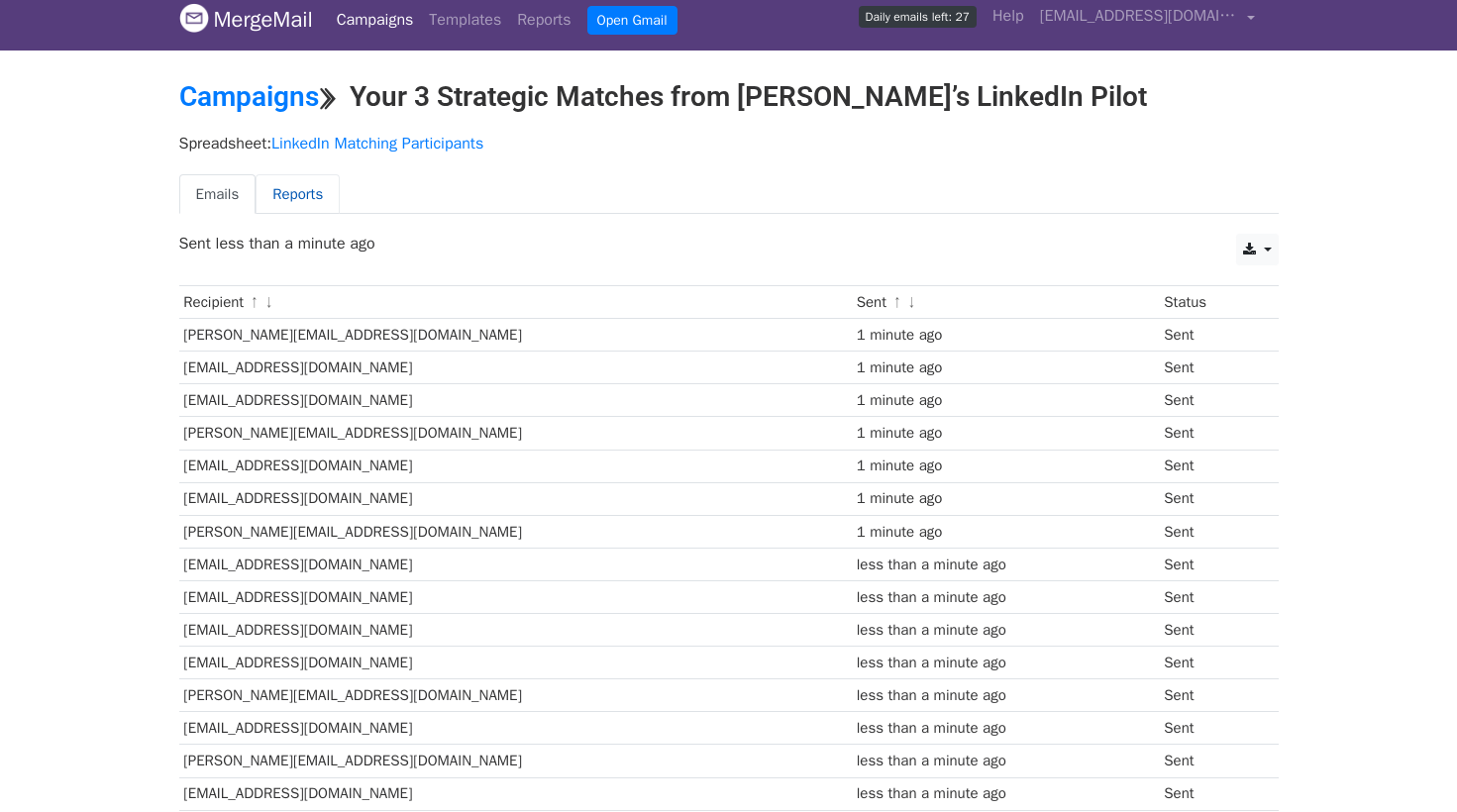click on "Reports" at bounding box center (297, 194) 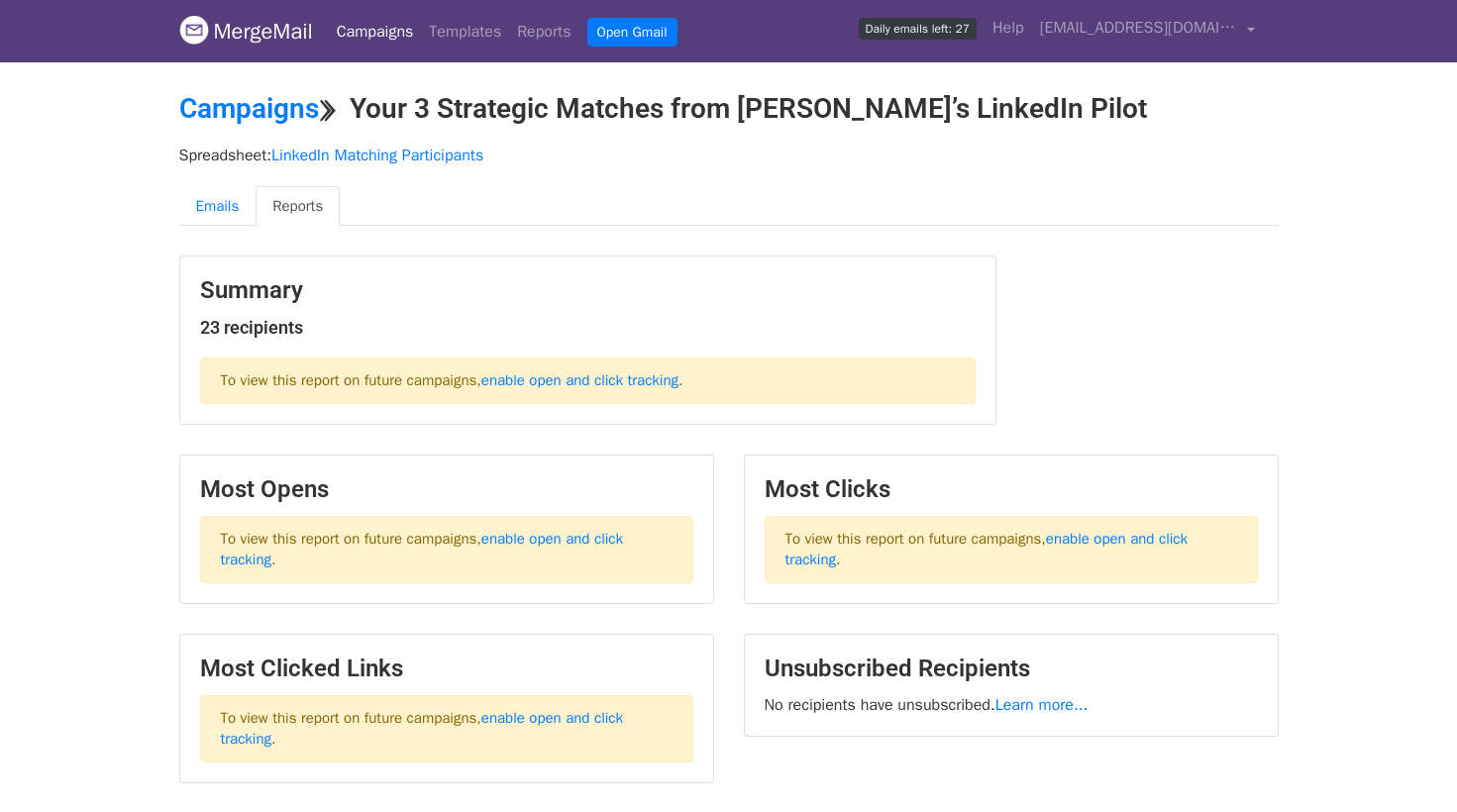 scroll, scrollTop: 0, scrollLeft: 0, axis: both 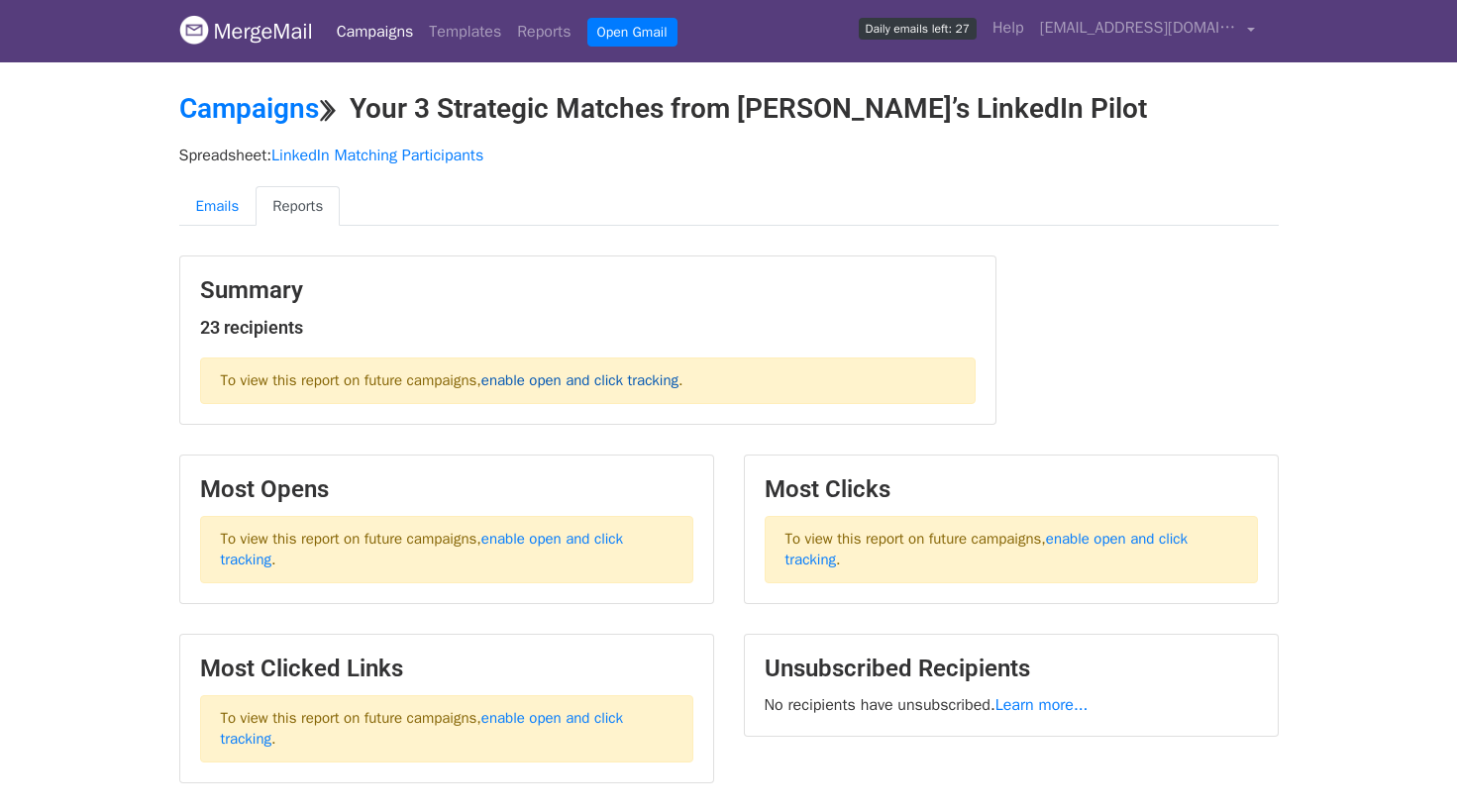 click on "enable open and click tracking" at bounding box center (579, 380) 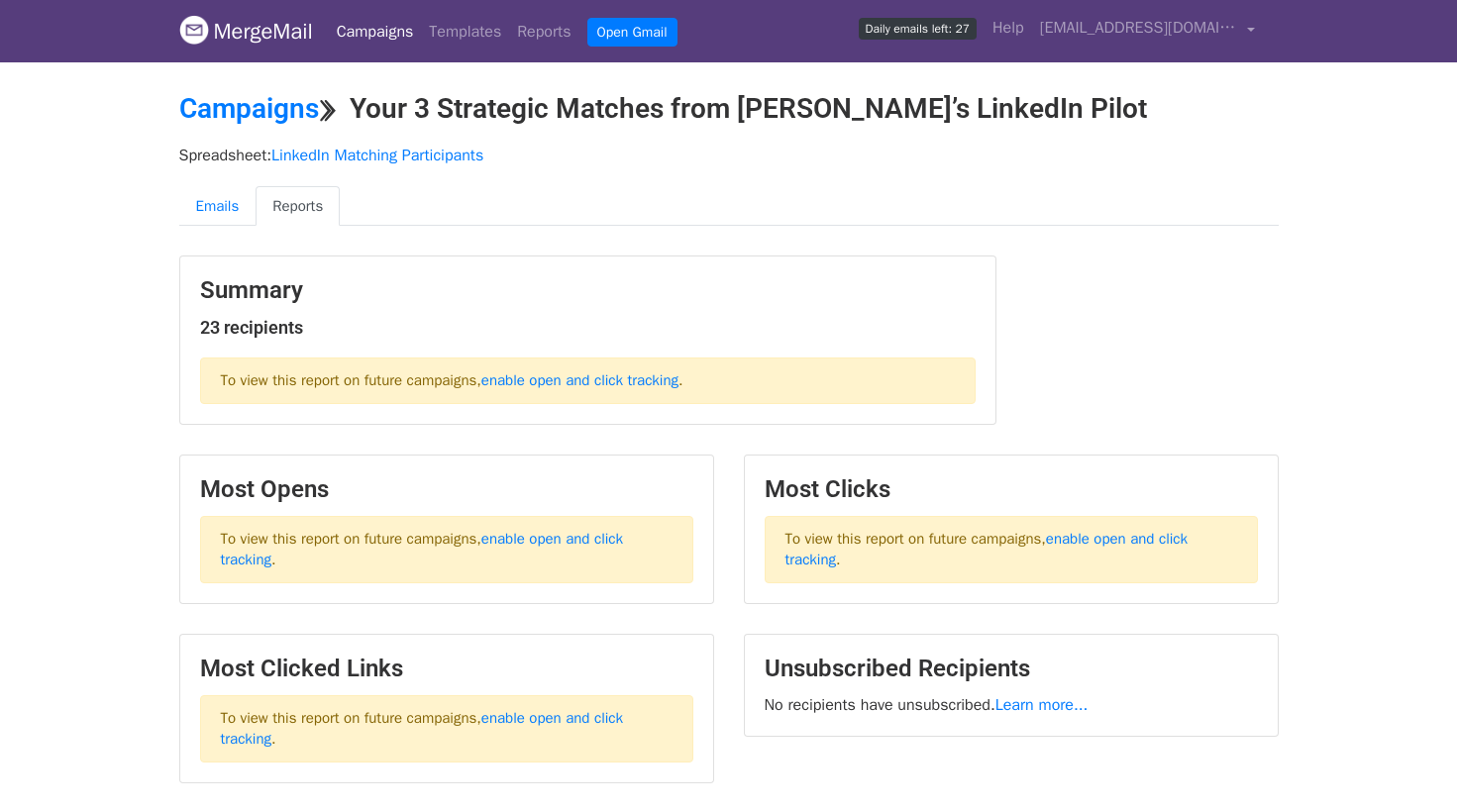 click on "Spreadsheet:
LinkedIn Matching Participants
Emails
Reports" at bounding box center [729, 191] 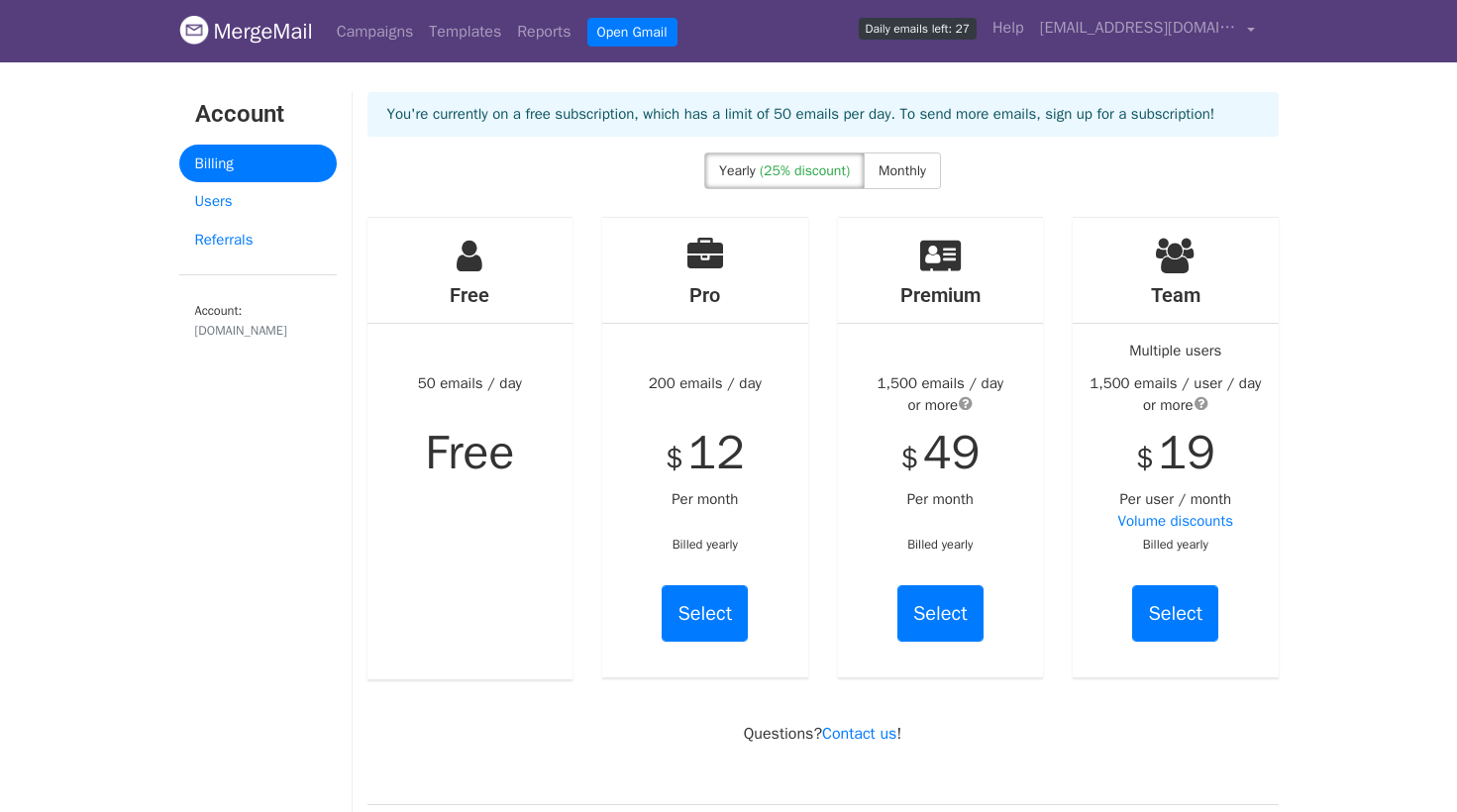 scroll, scrollTop: 0, scrollLeft: 0, axis: both 